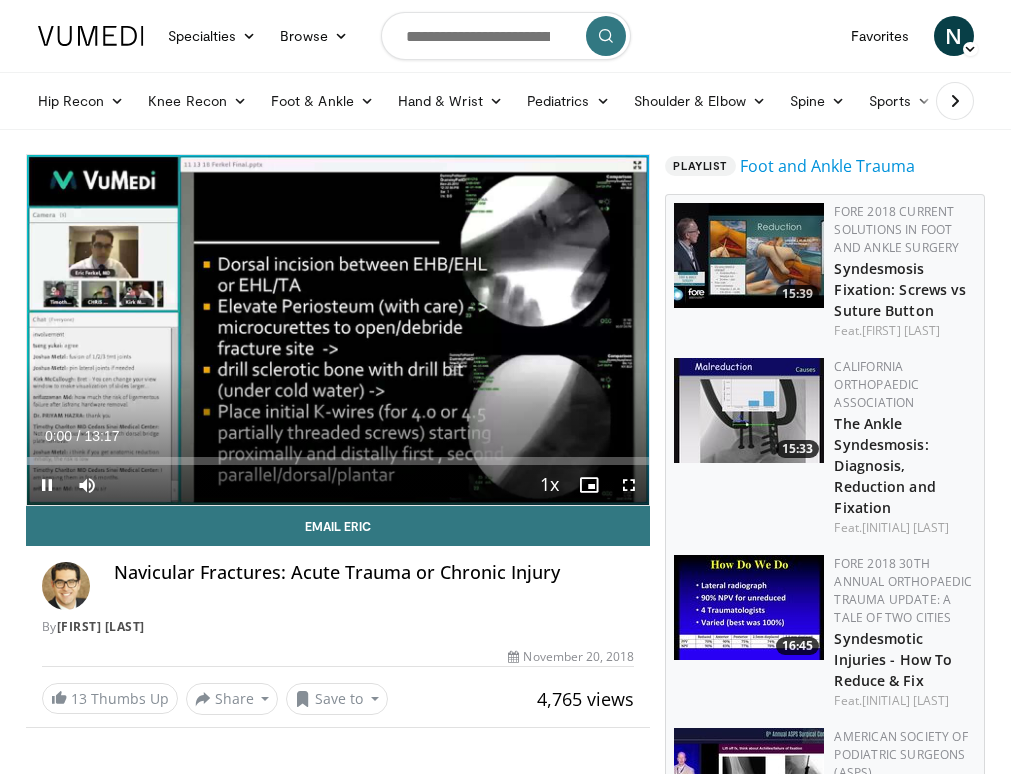 scroll, scrollTop: 0, scrollLeft: 0, axis: both 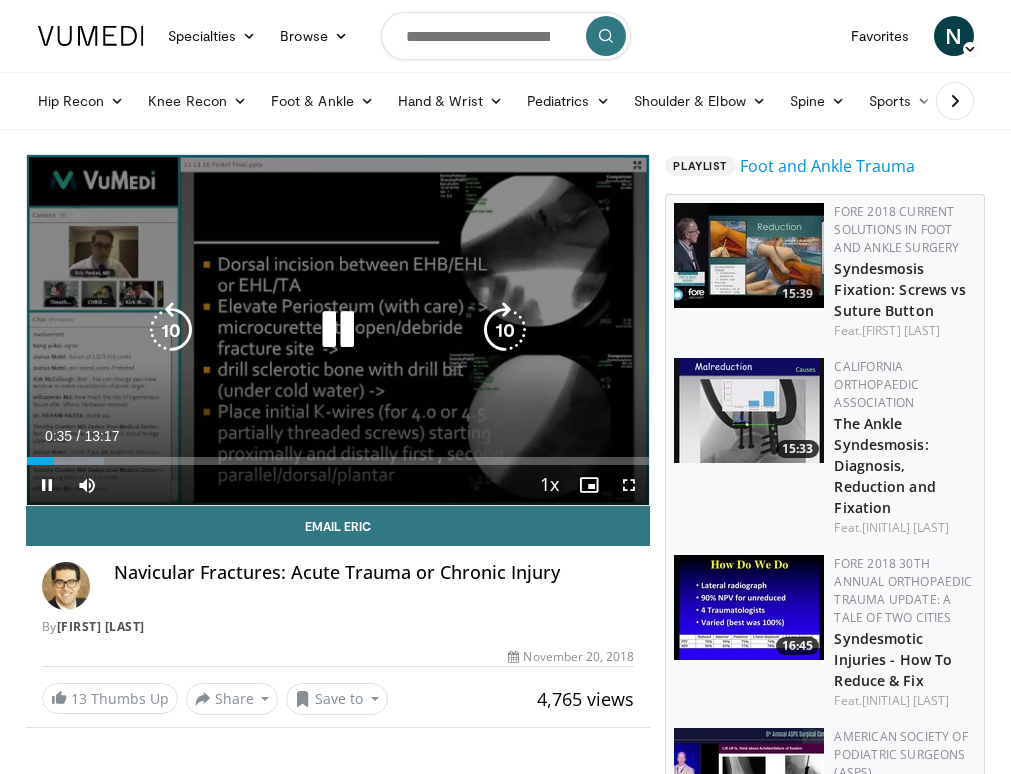 click at bounding box center [505, 330] 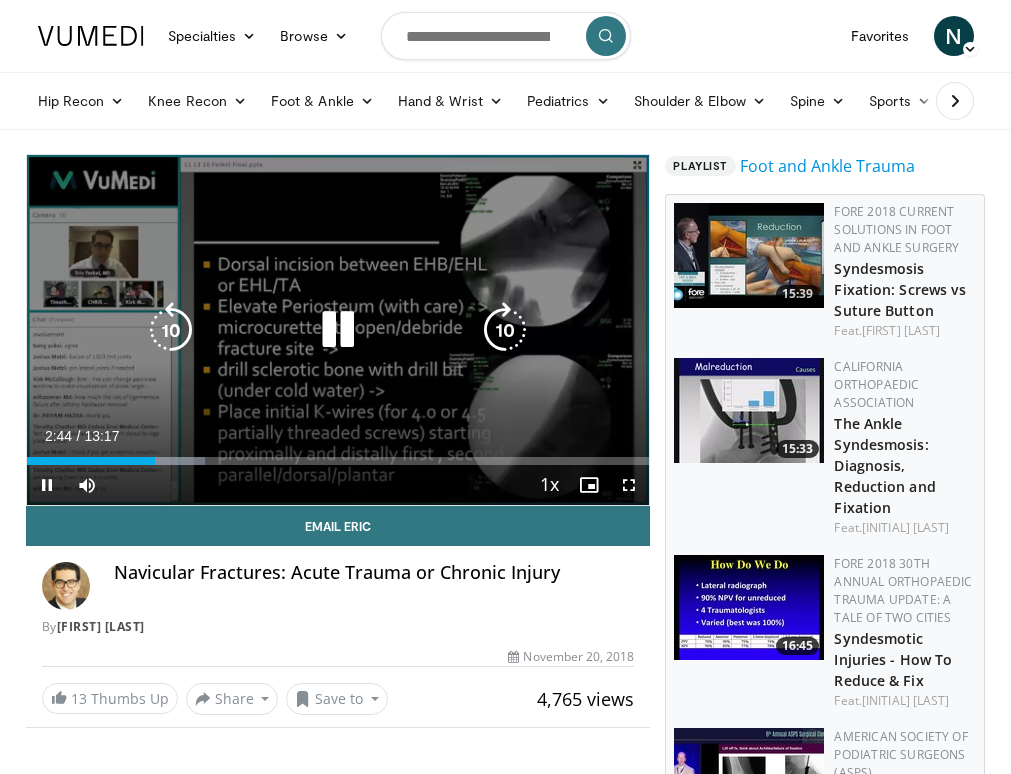 click at bounding box center (505, 330) 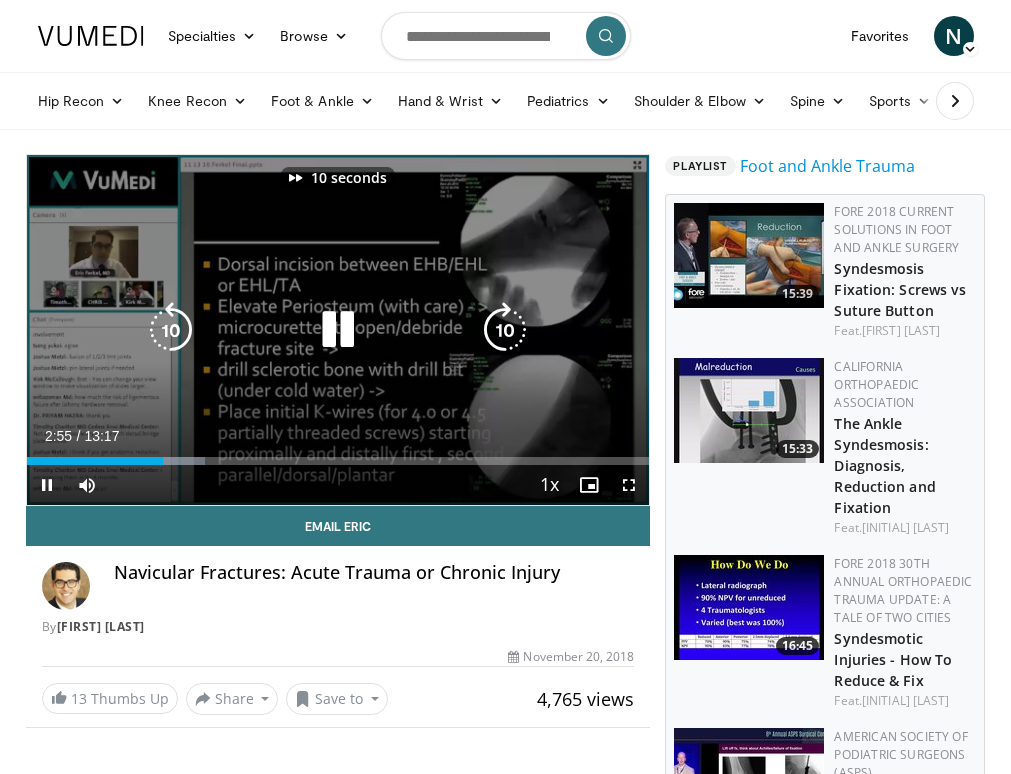 click at bounding box center (505, 330) 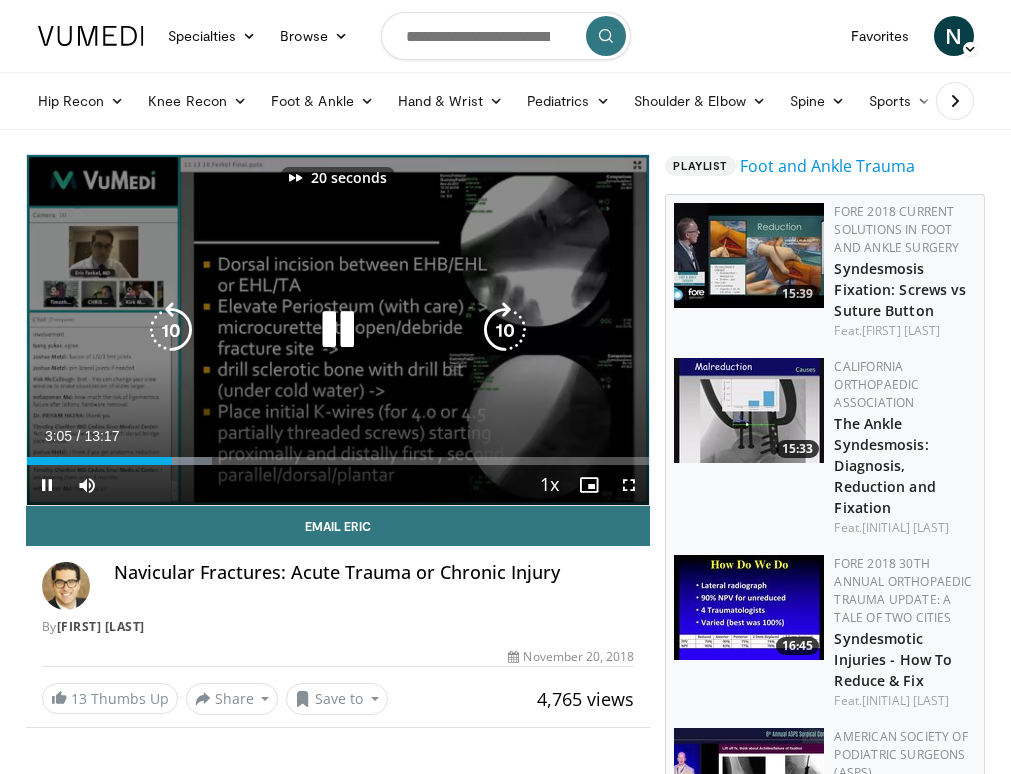 click at bounding box center [505, 330] 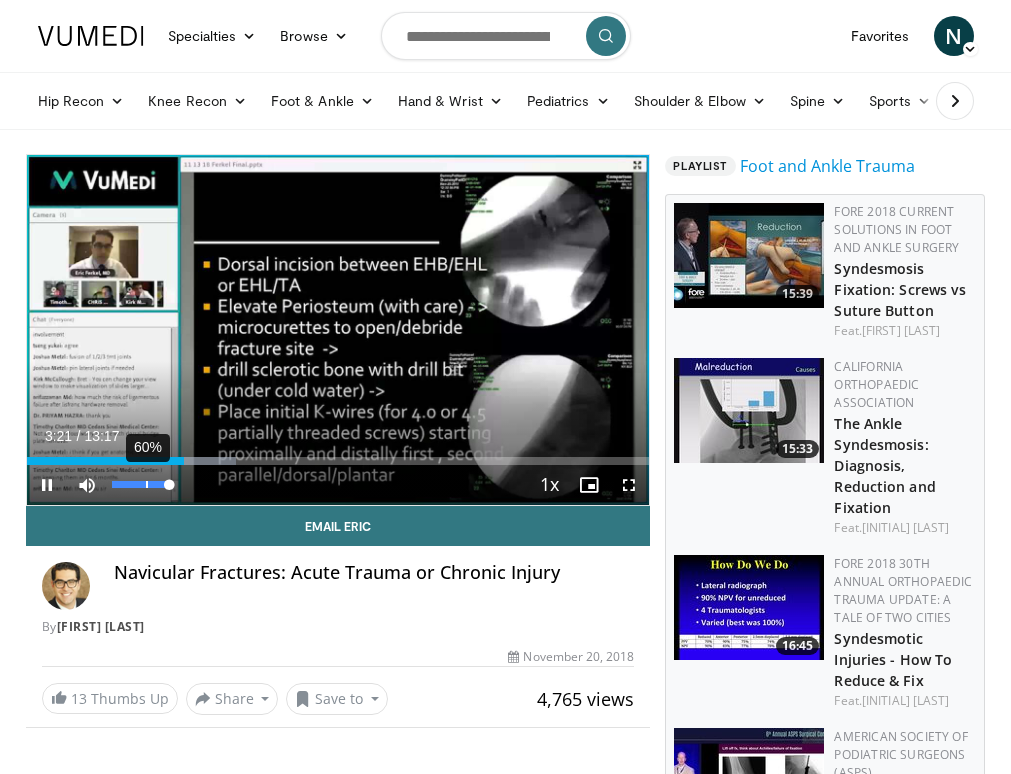 click on "60%" at bounding box center [141, 485] 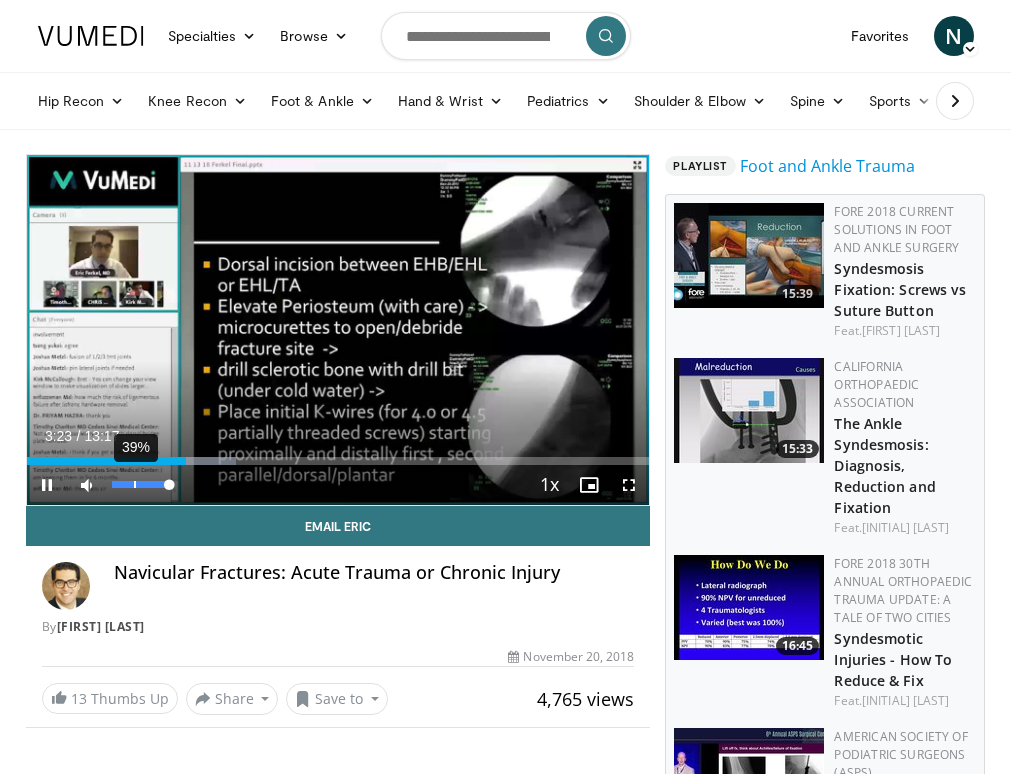click on "39%" at bounding box center (140, 484) 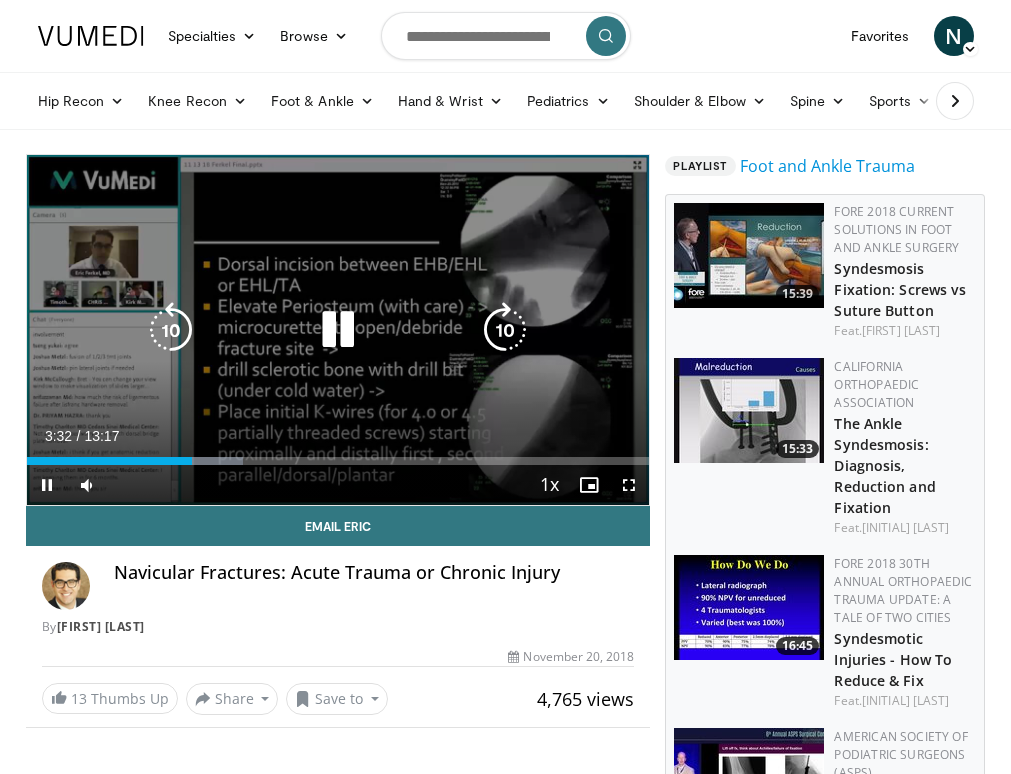 scroll, scrollTop: 100, scrollLeft: 0, axis: vertical 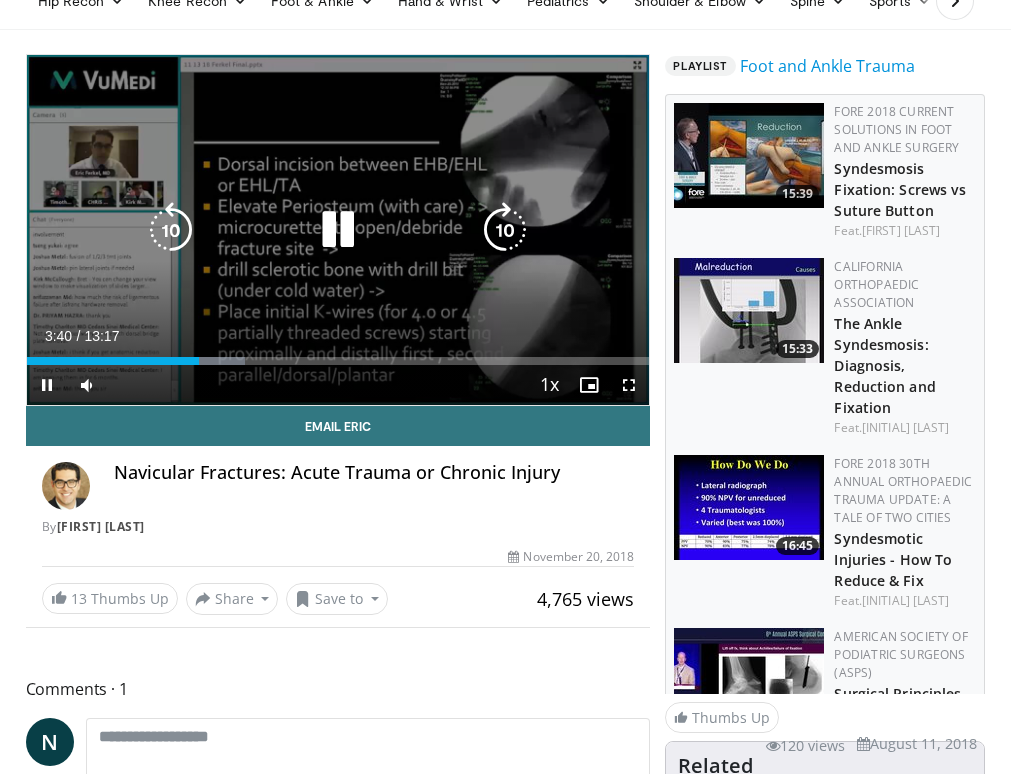 click at bounding box center [505, 230] 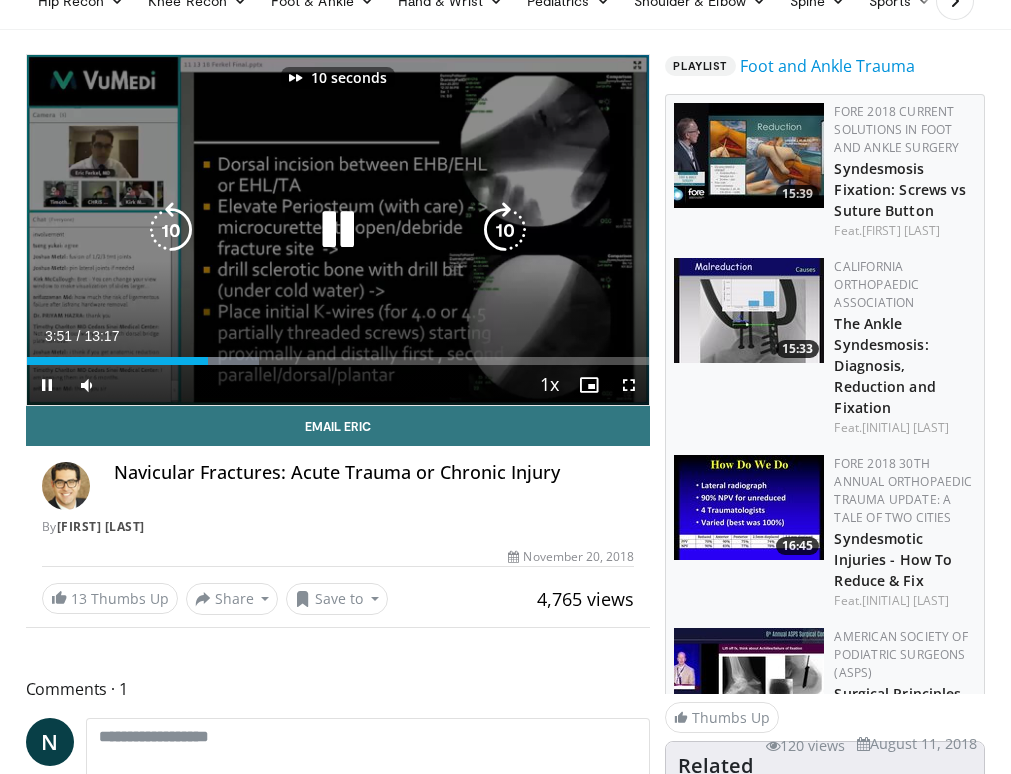 click at bounding box center [505, 230] 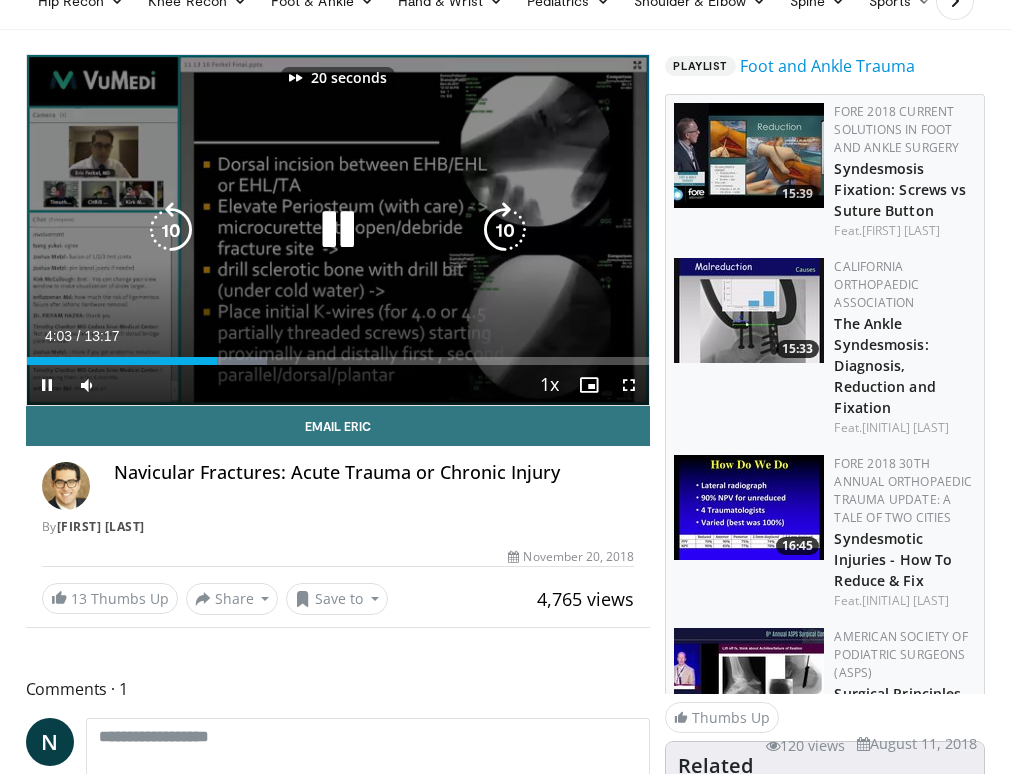 click at bounding box center [505, 230] 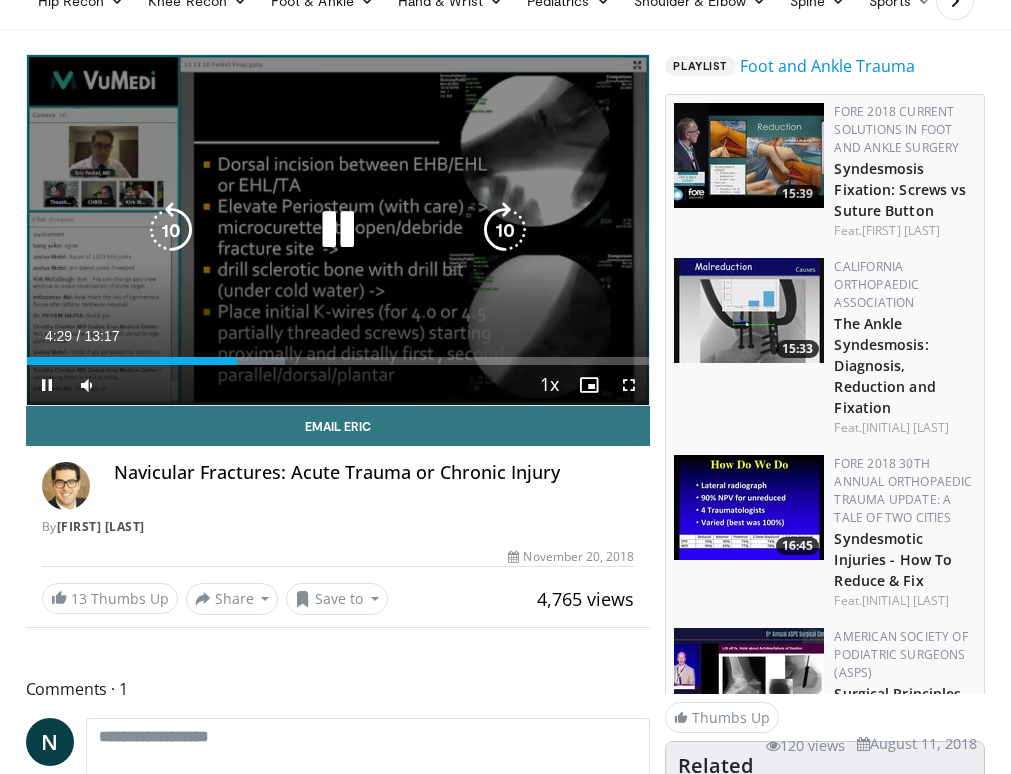 click at bounding box center [505, 230] 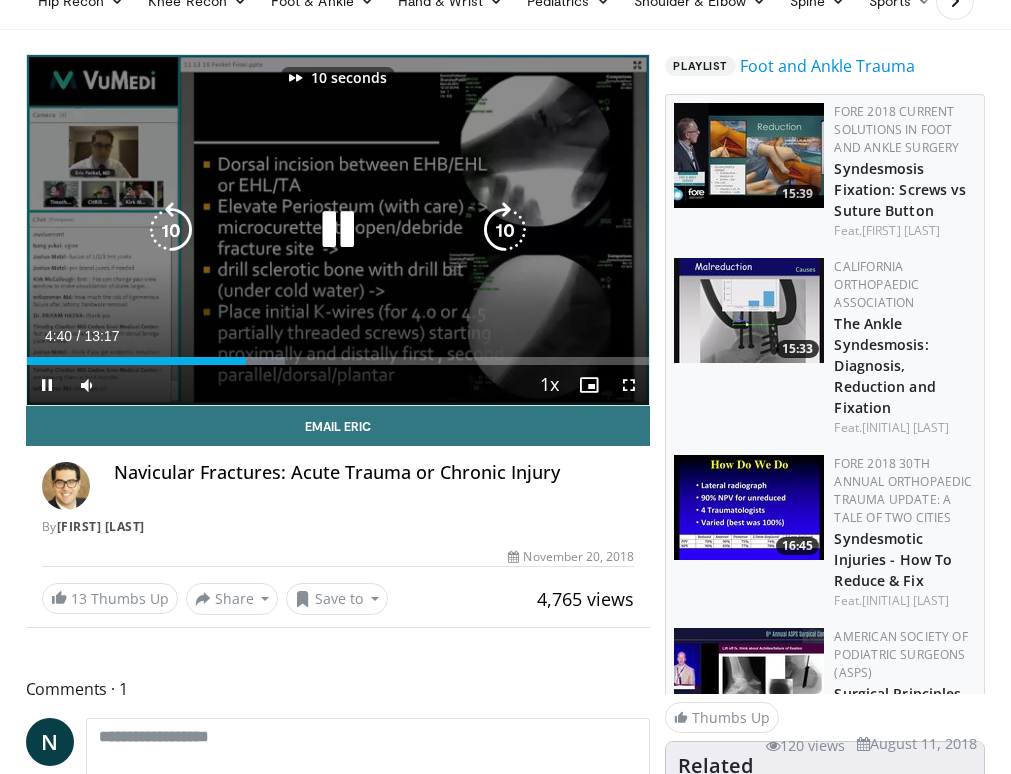 click at bounding box center [505, 230] 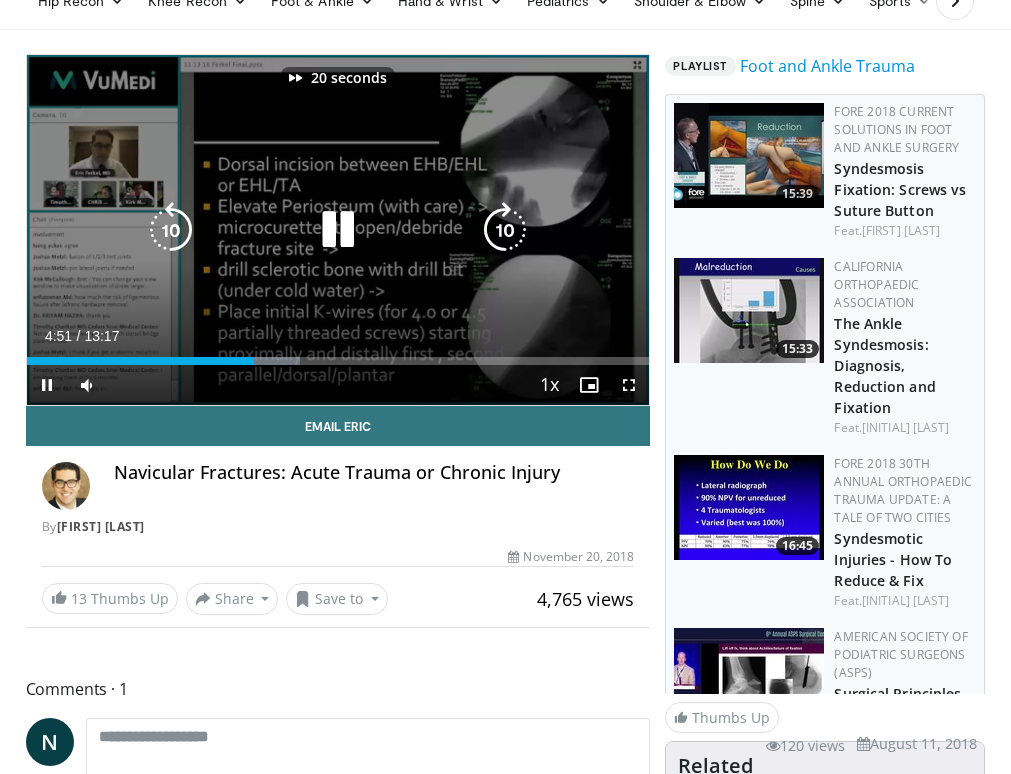 click at bounding box center [505, 230] 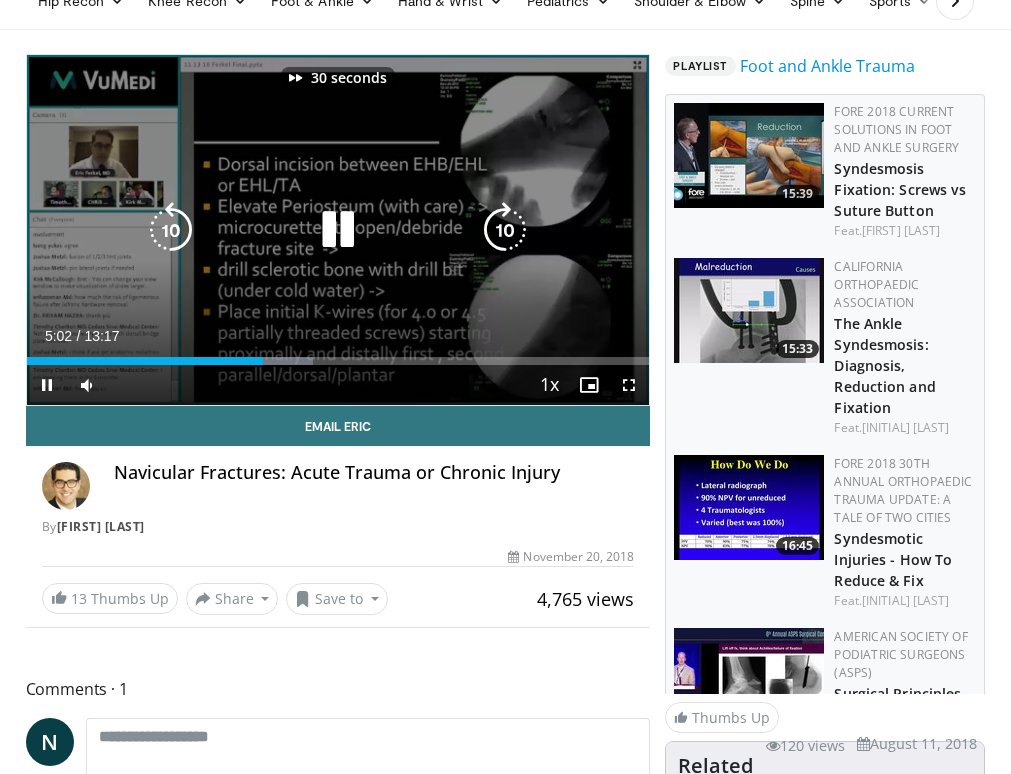 click at bounding box center (505, 230) 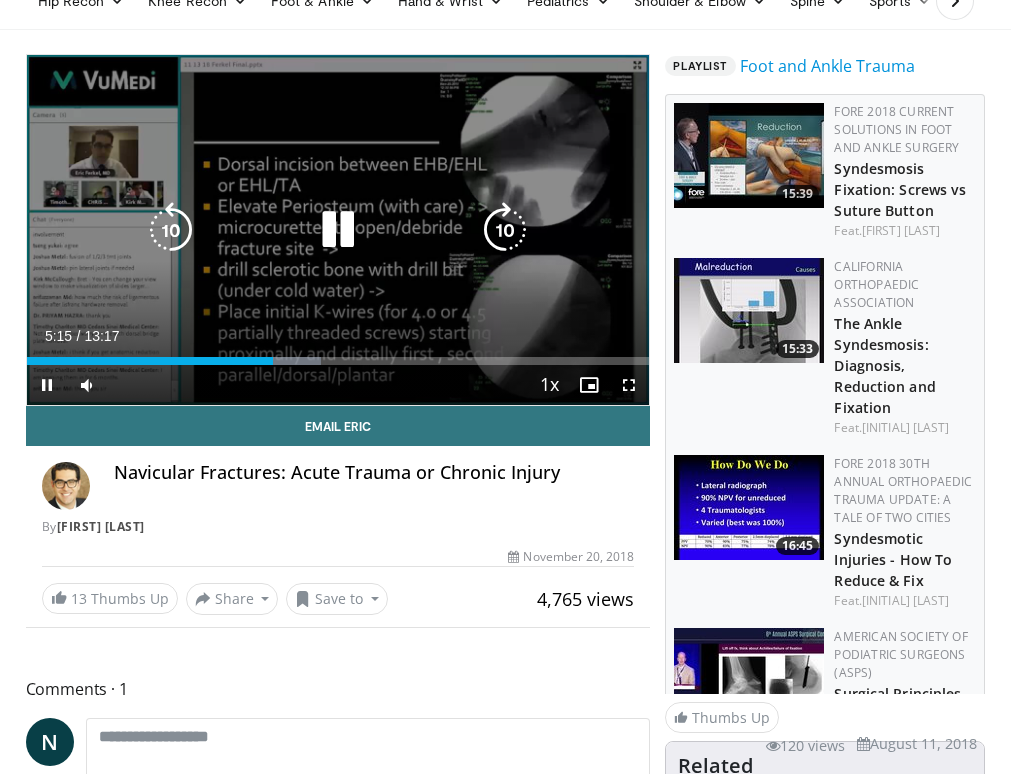 click at bounding box center [505, 230] 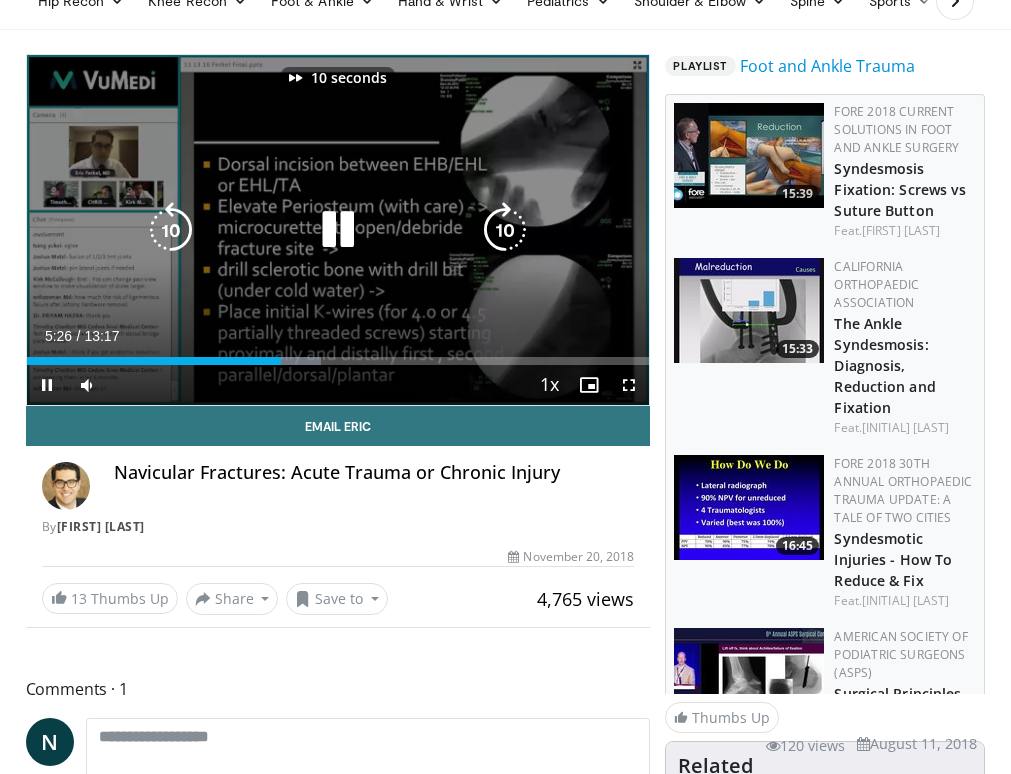 click at bounding box center [505, 230] 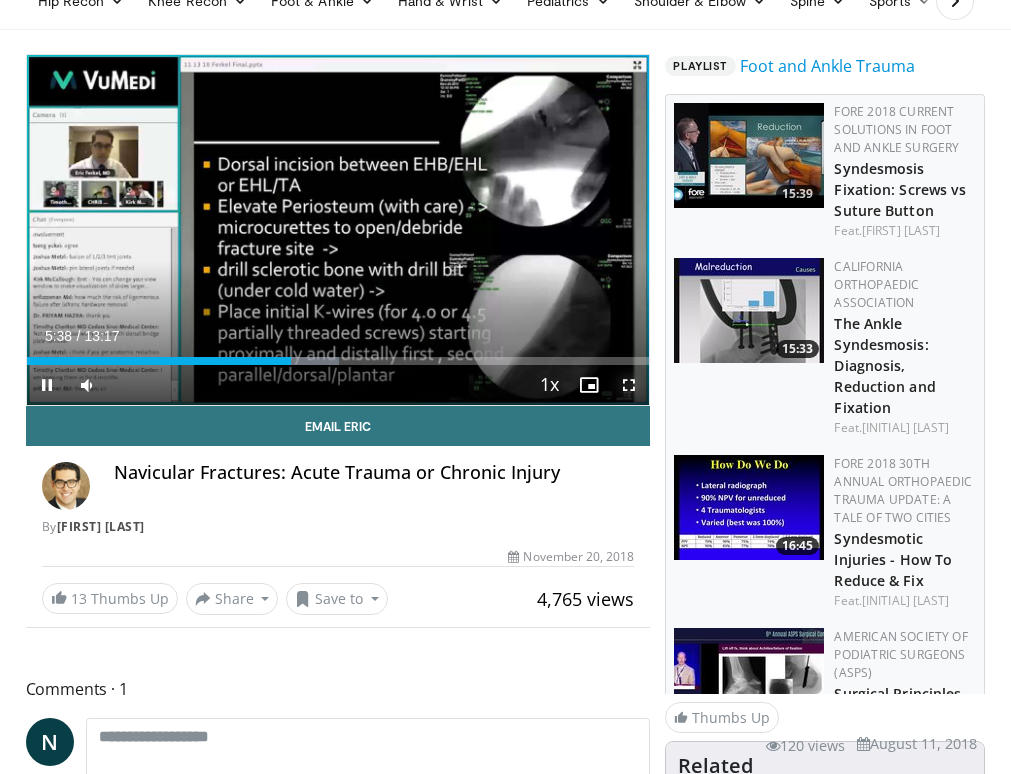 click at bounding box center [629, 385] 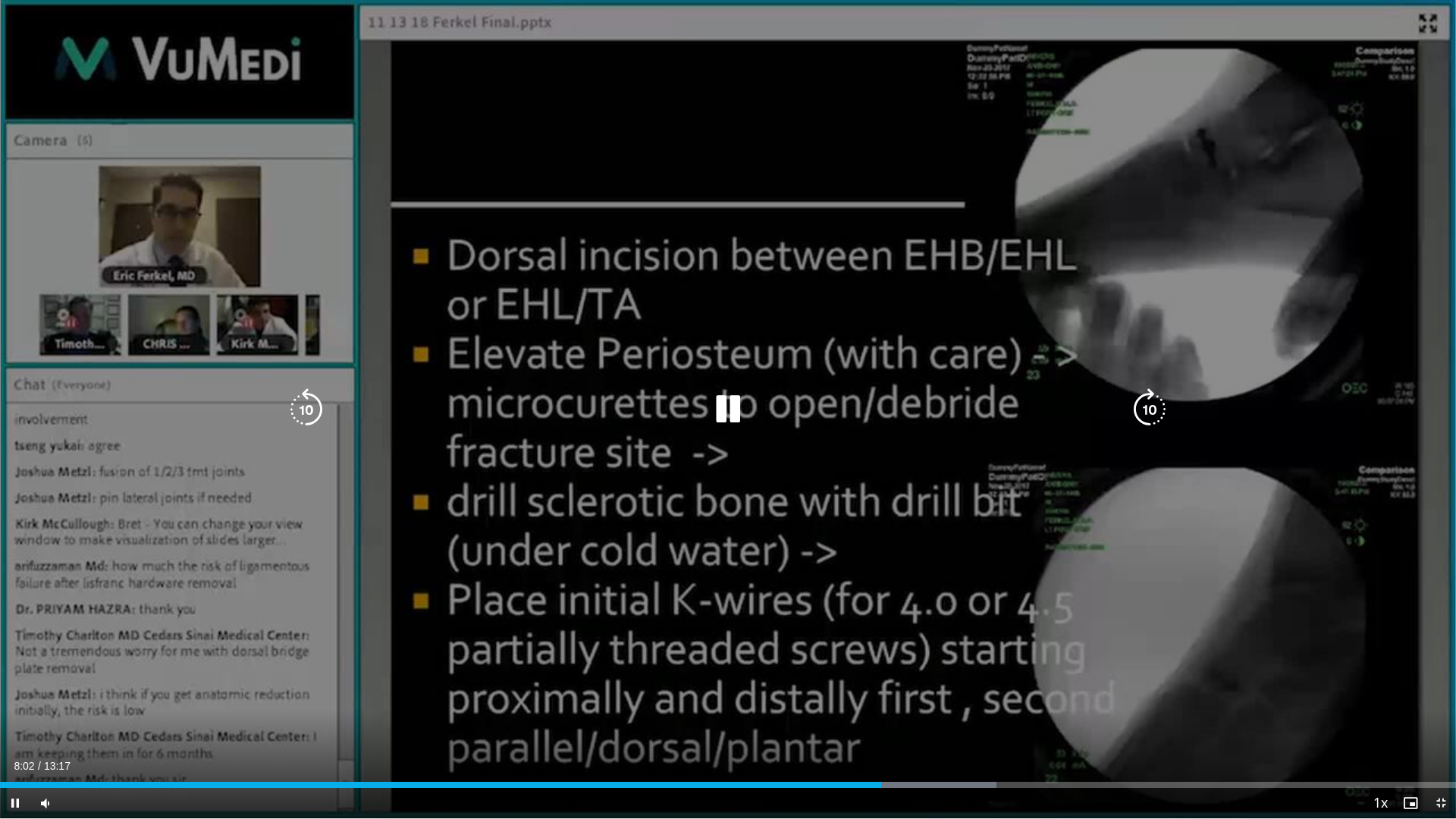click at bounding box center (1150, 410) 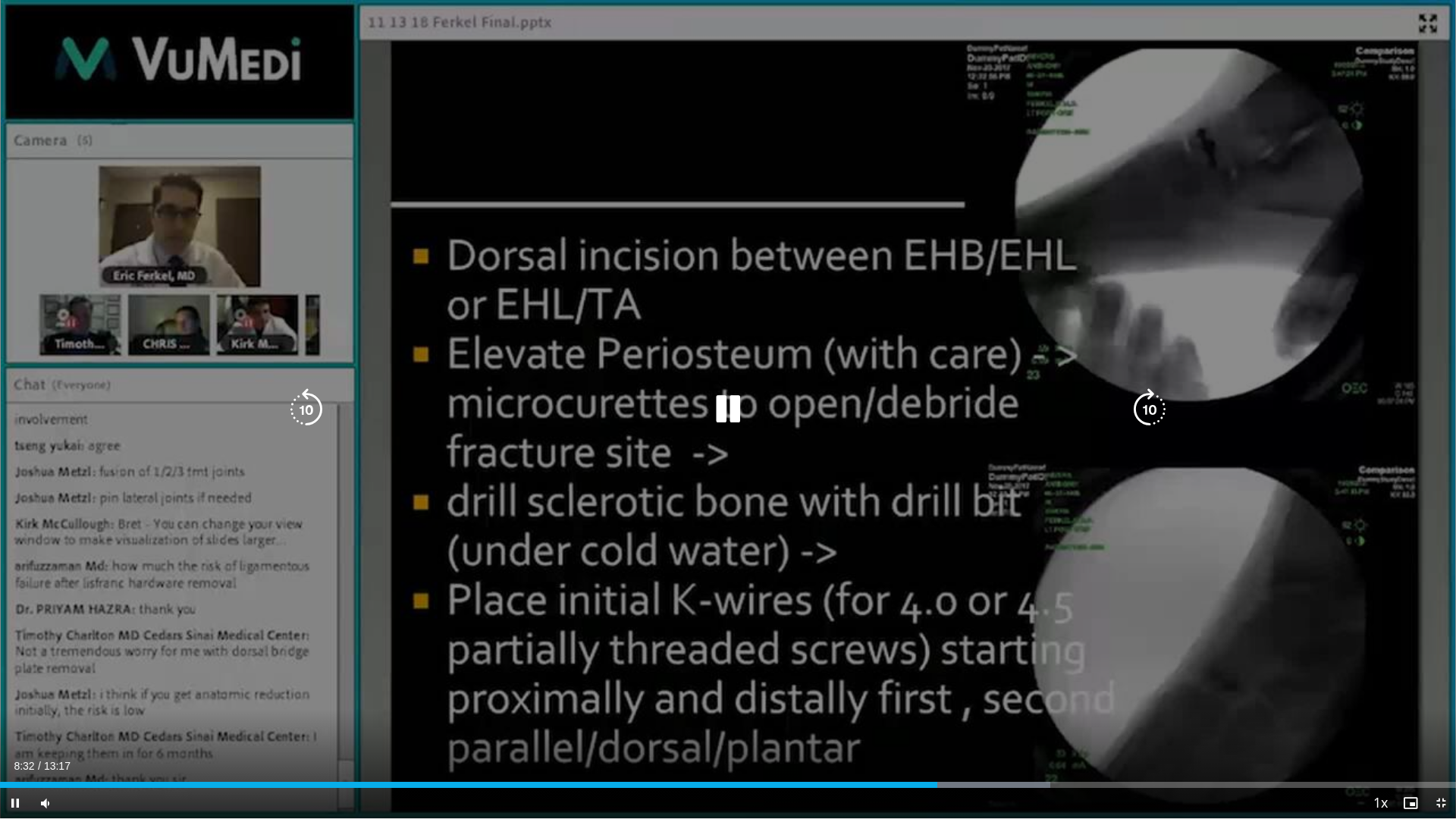 click at bounding box center [1150, 410] 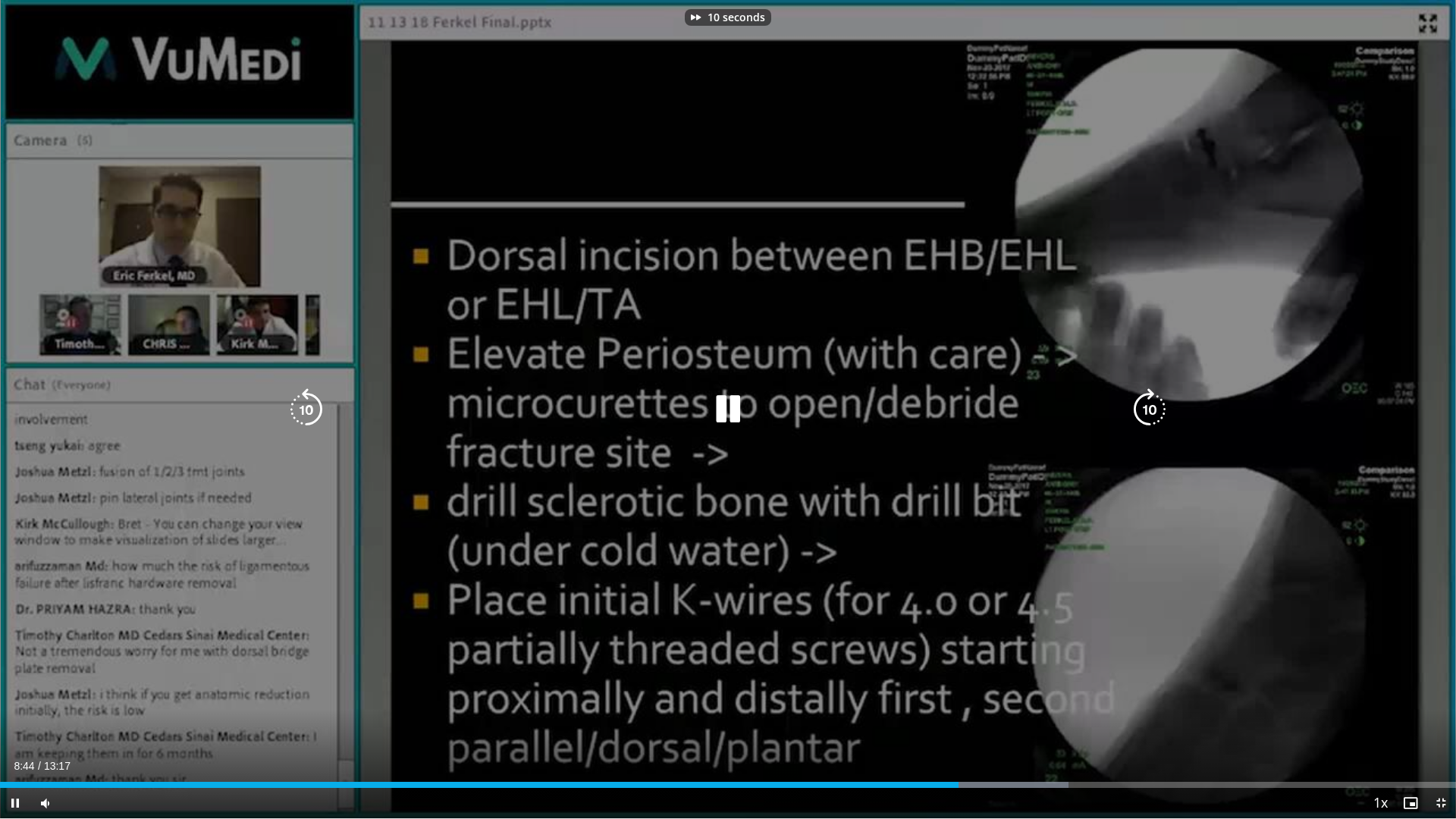 click at bounding box center [1150, 410] 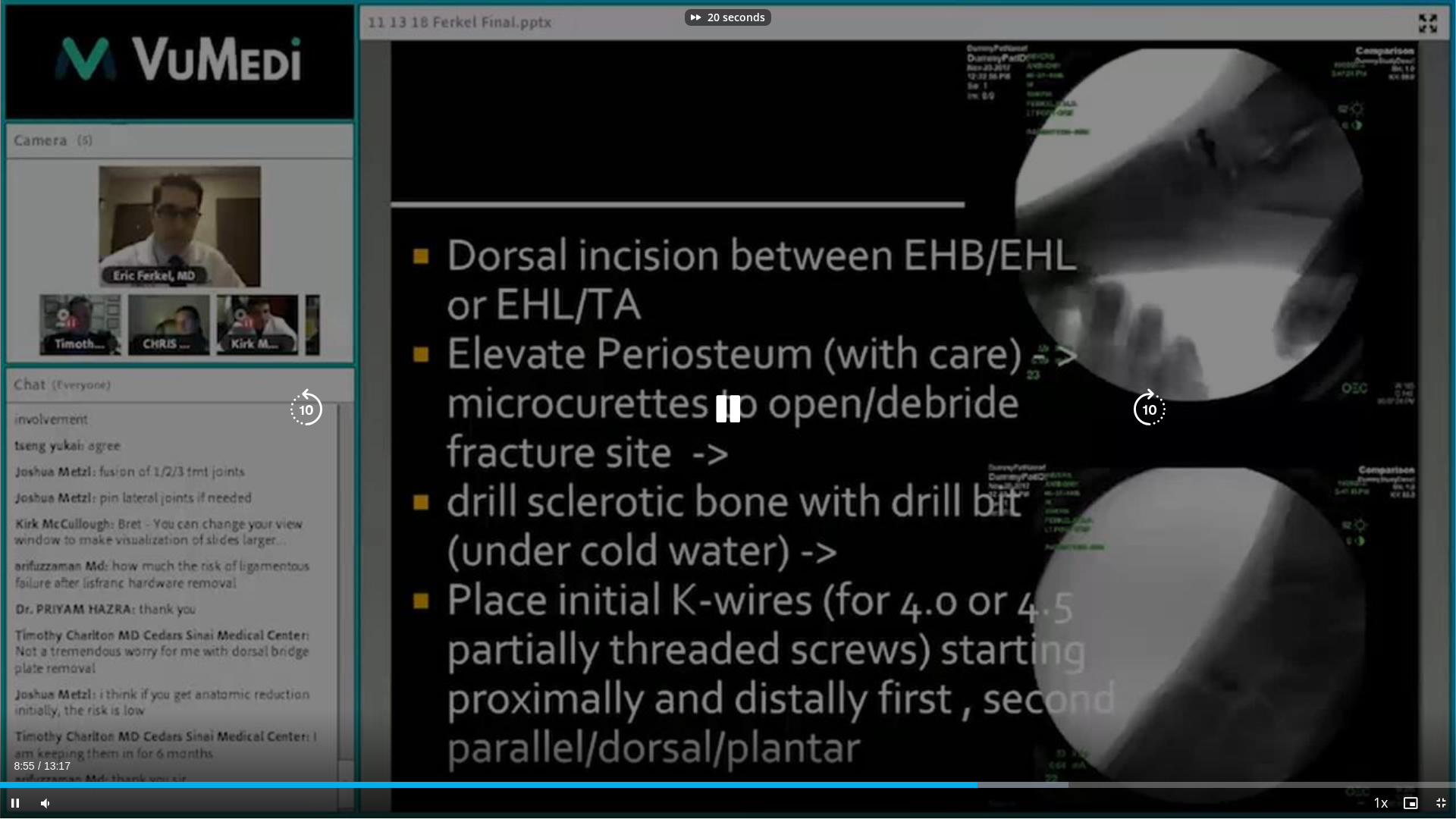 click at bounding box center [1150, 410] 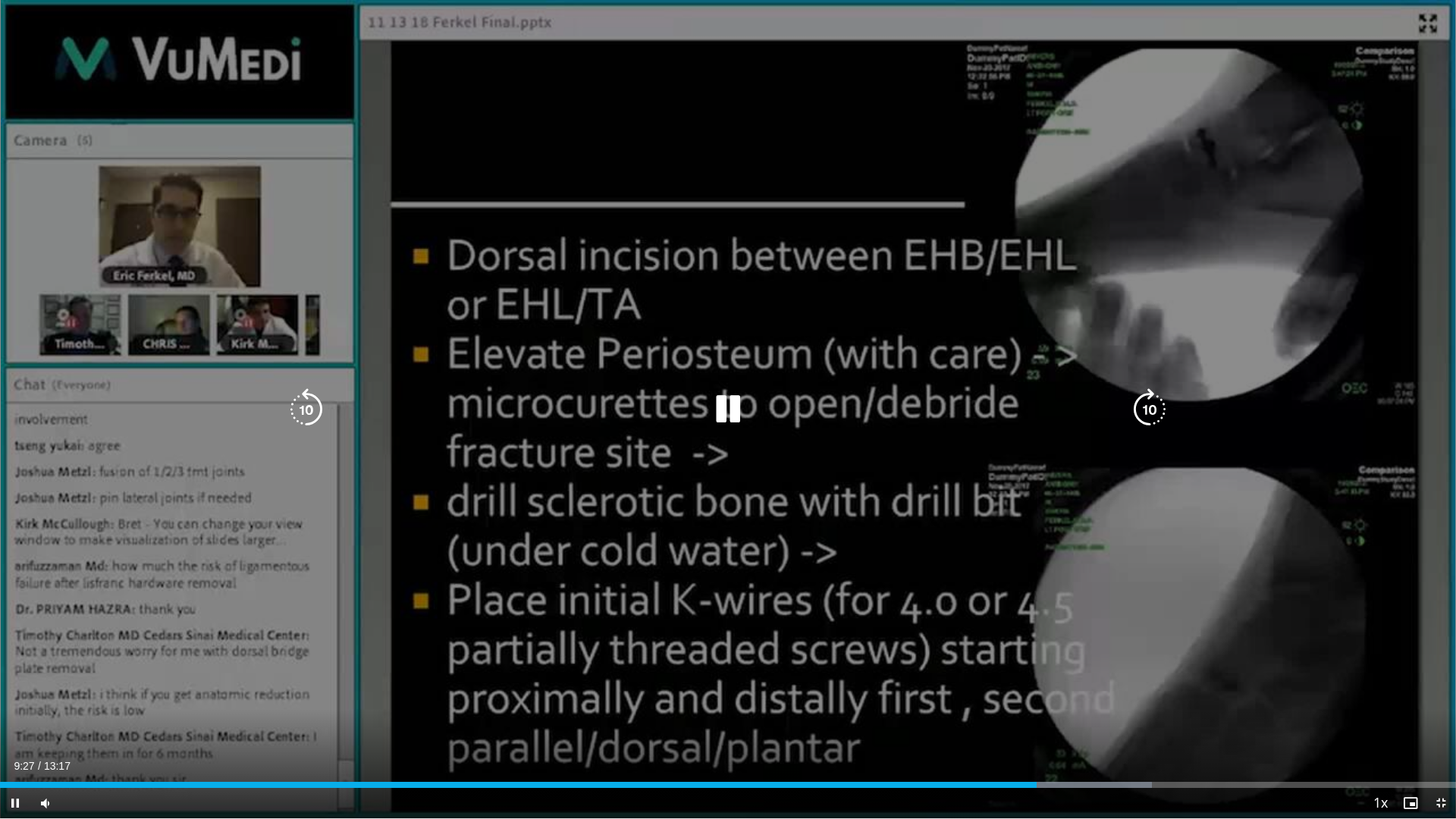click on "30 seconds
Tap to unmute" at bounding box center (728, 409) 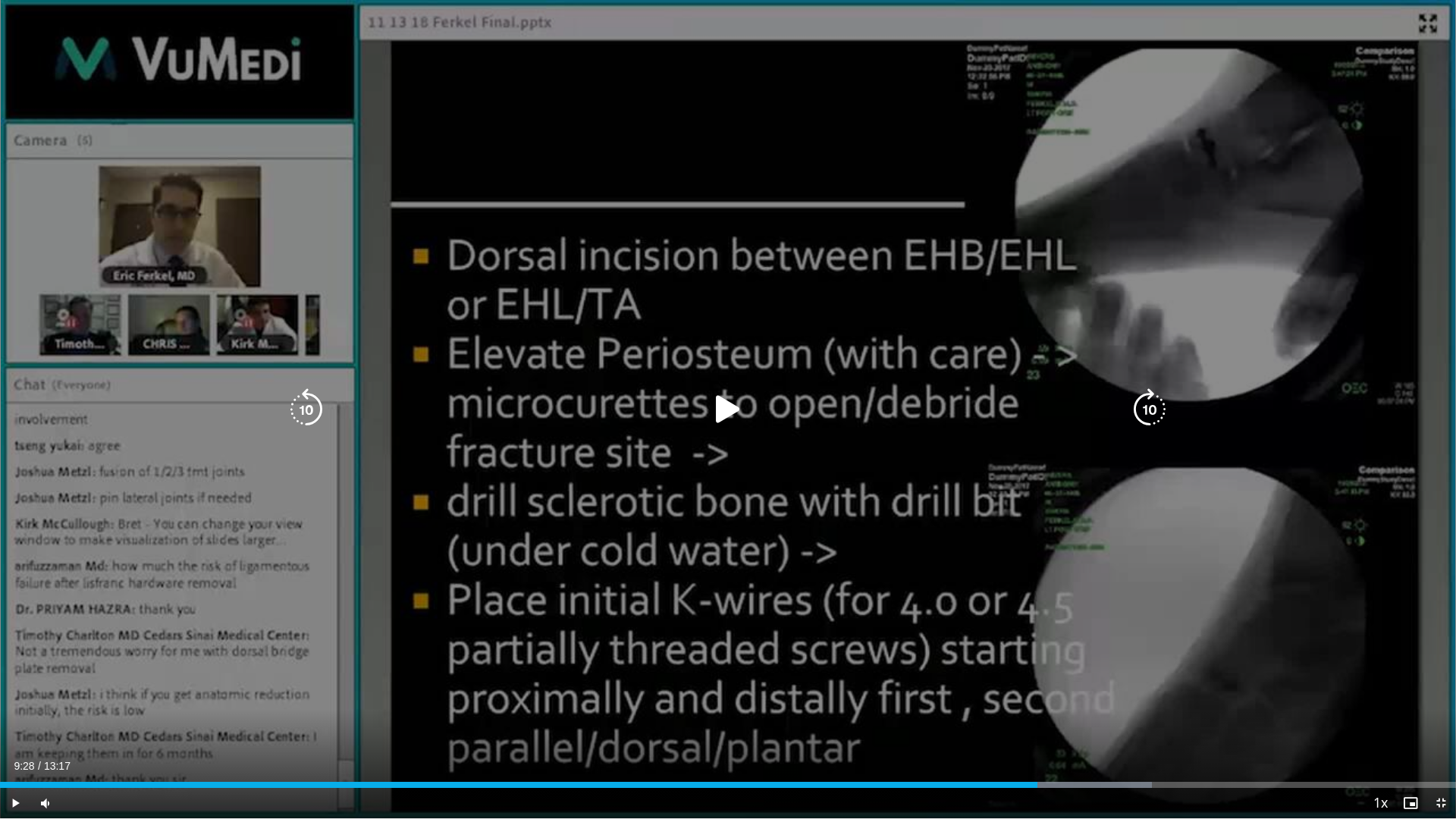 click at bounding box center [728, 410] 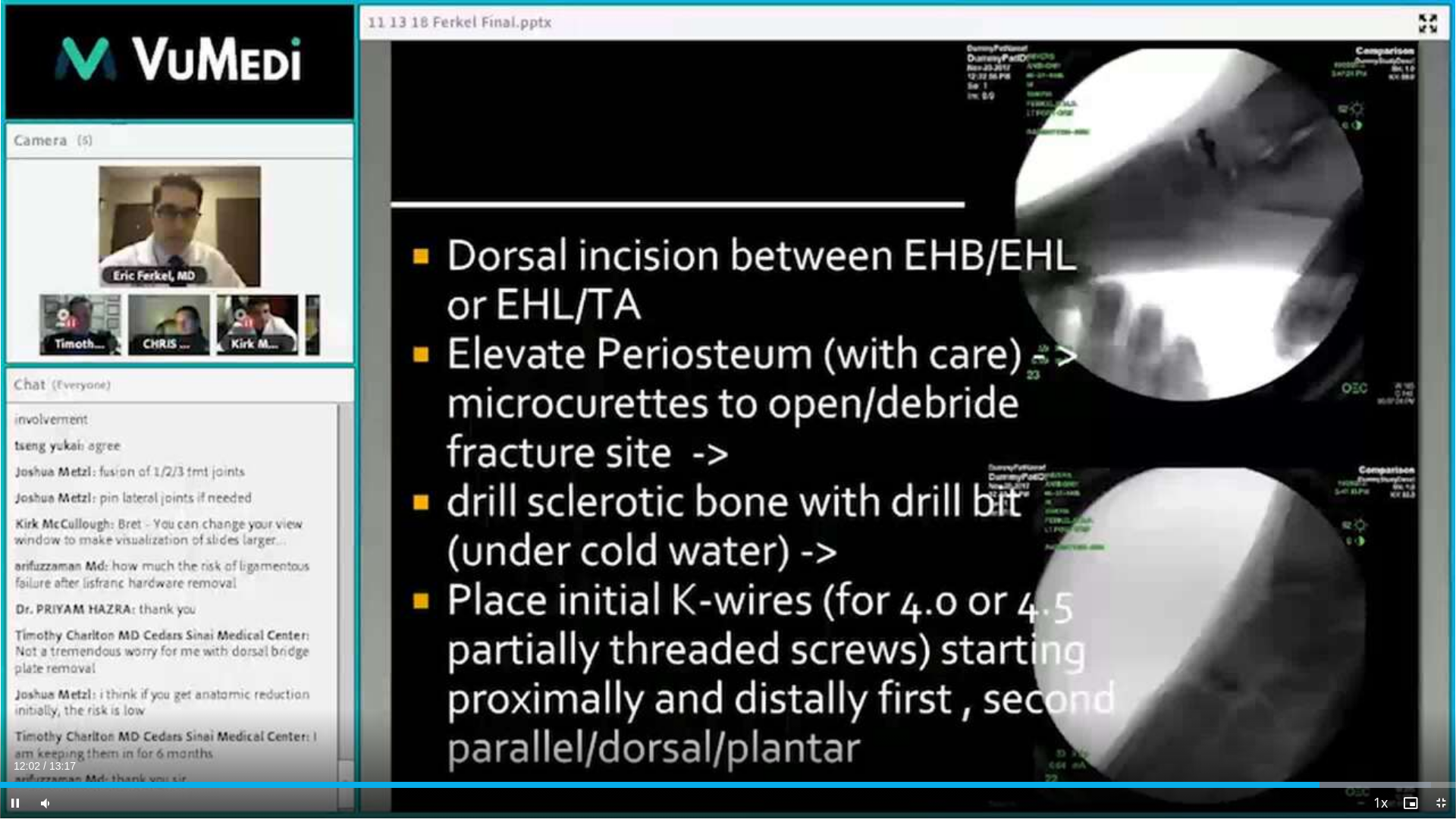 click on "Current Time  12:02 / Duration  13:17 Pause Skip Backward Skip Forward Mute 100% Loaded :  98.28% 12:02 11:49 Stream Type  LIVE Seek to live, currently behind live LIVE   1x Playback Rate 0.5x 0.75x 1x , selected 1.25x 1.5x 1.75x 2x Chapters Chapters Descriptions descriptions off , selected Captions captions settings , opens captions settings dialog captions off , selected Audio Track en (Main) , selected Exit Fullscreen Enable picture-in-picture mode" at bounding box center (728, 803) 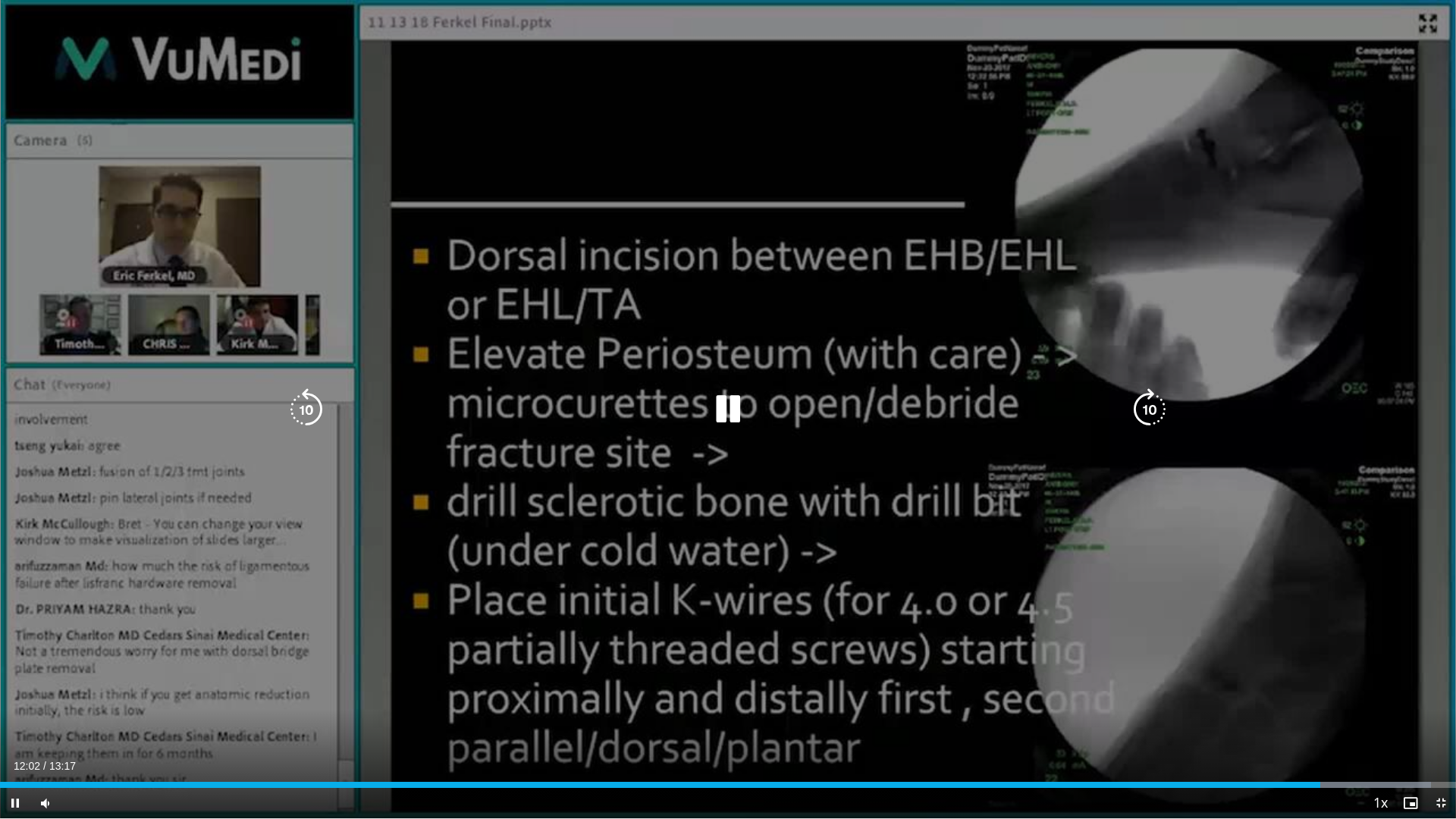 click on "Loaded :  98.28% 12:02 11:49" at bounding box center (728, 785) 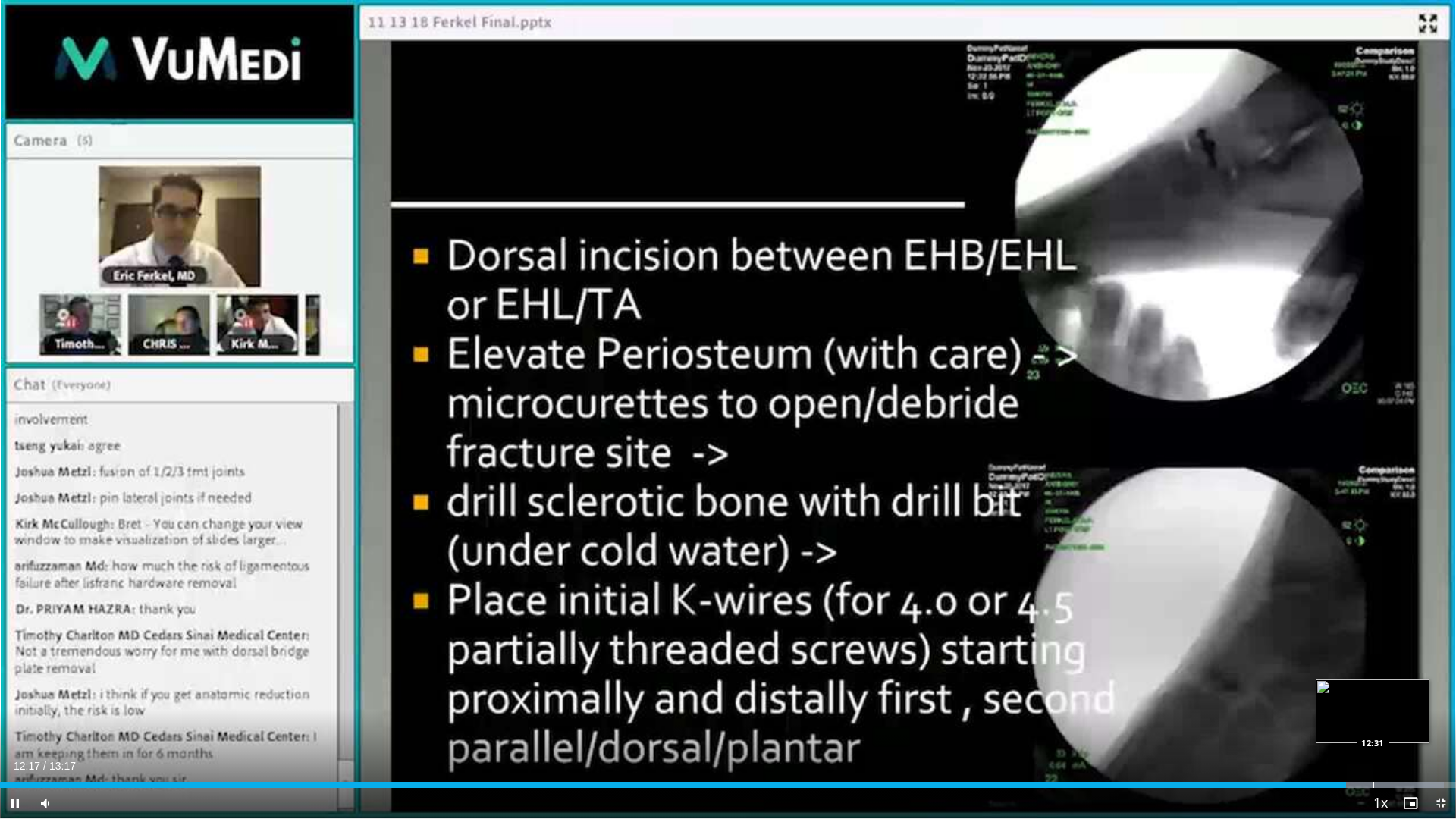 click at bounding box center (1373, 785) 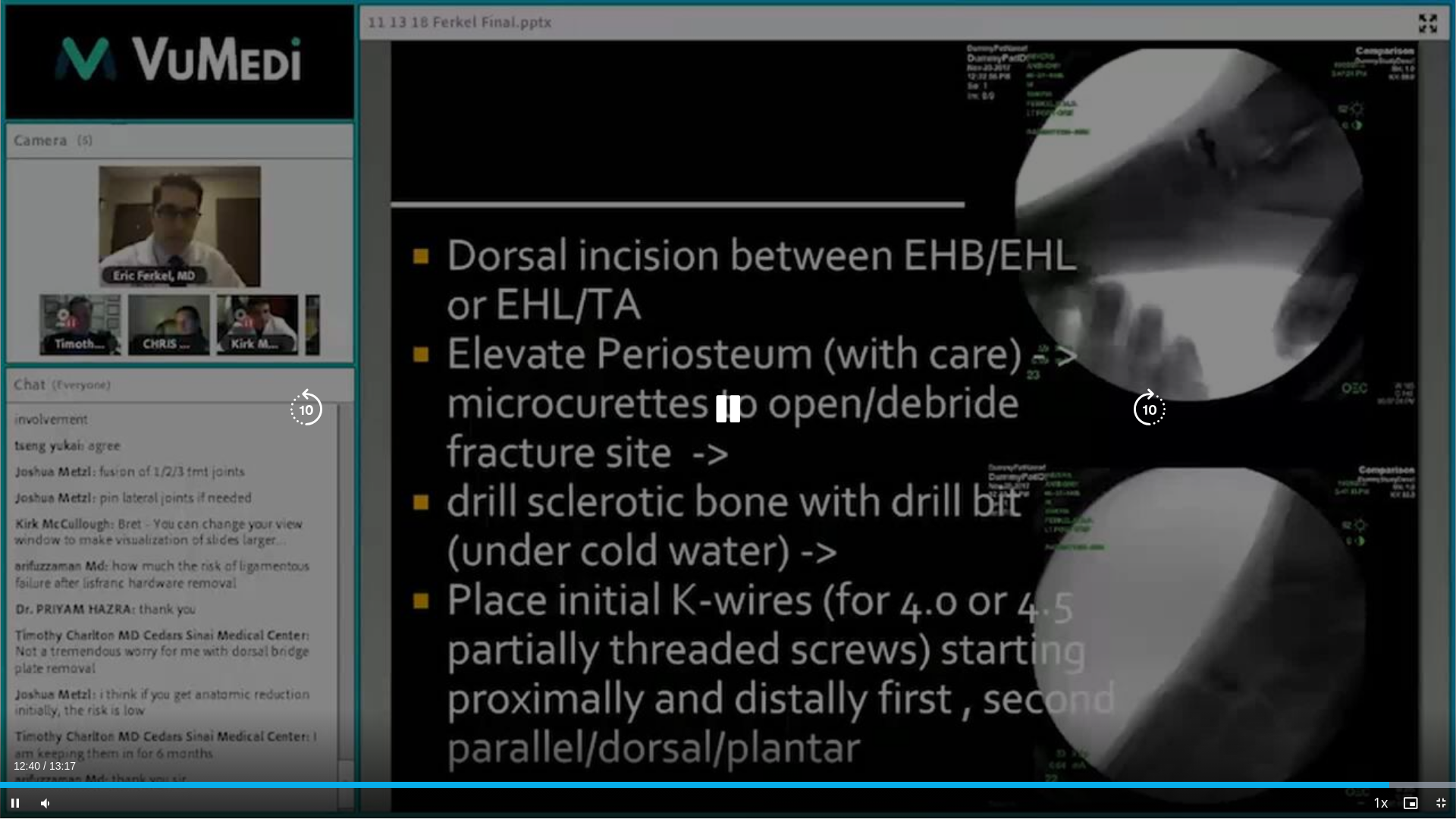 click on "30 seconds
Tap to unmute" at bounding box center [728, 409] 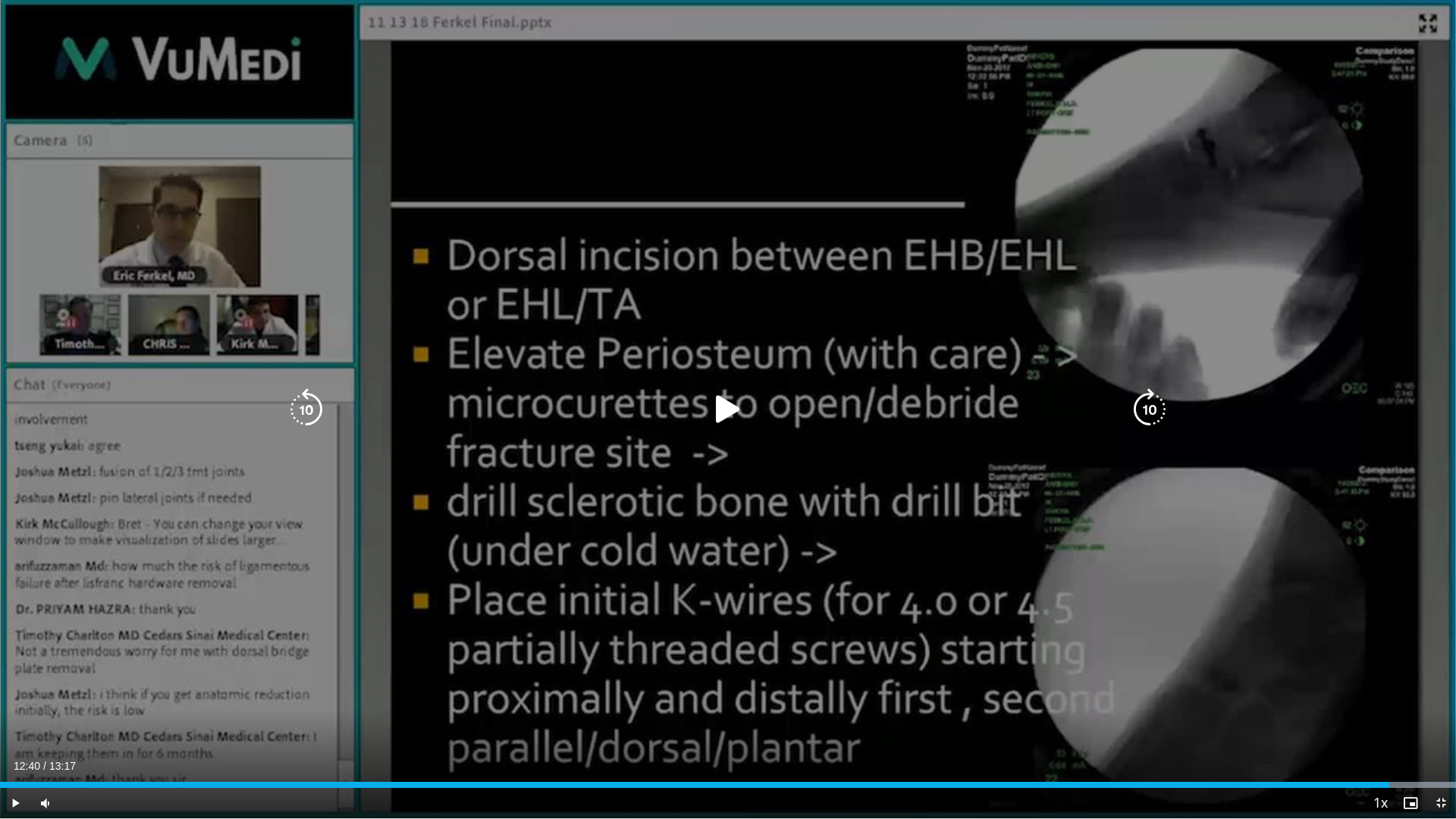 click on "30 seconds
Tap to unmute" at bounding box center (728, 409) 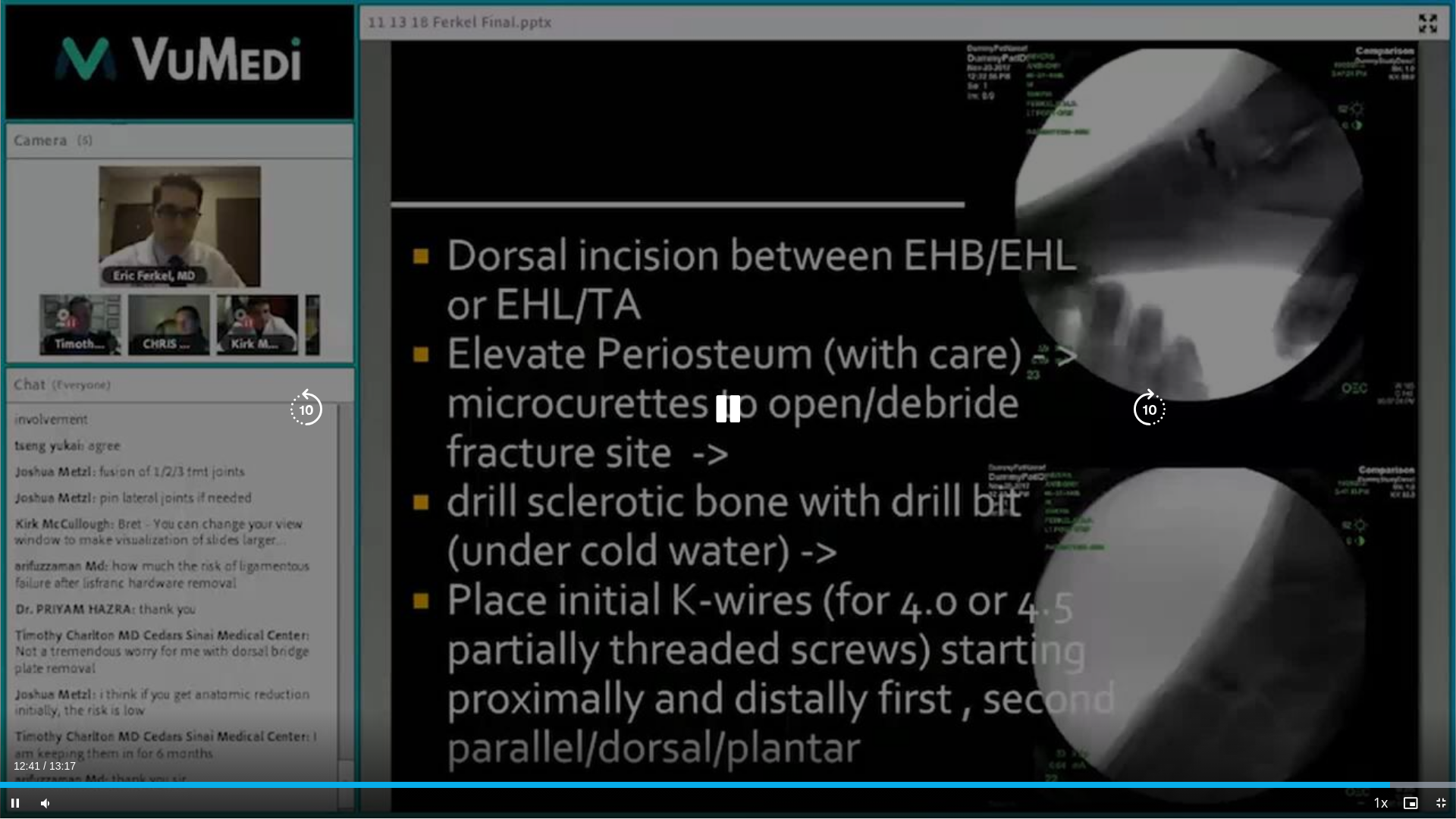 click on "30 seconds
Tap to unmute" at bounding box center [728, 409] 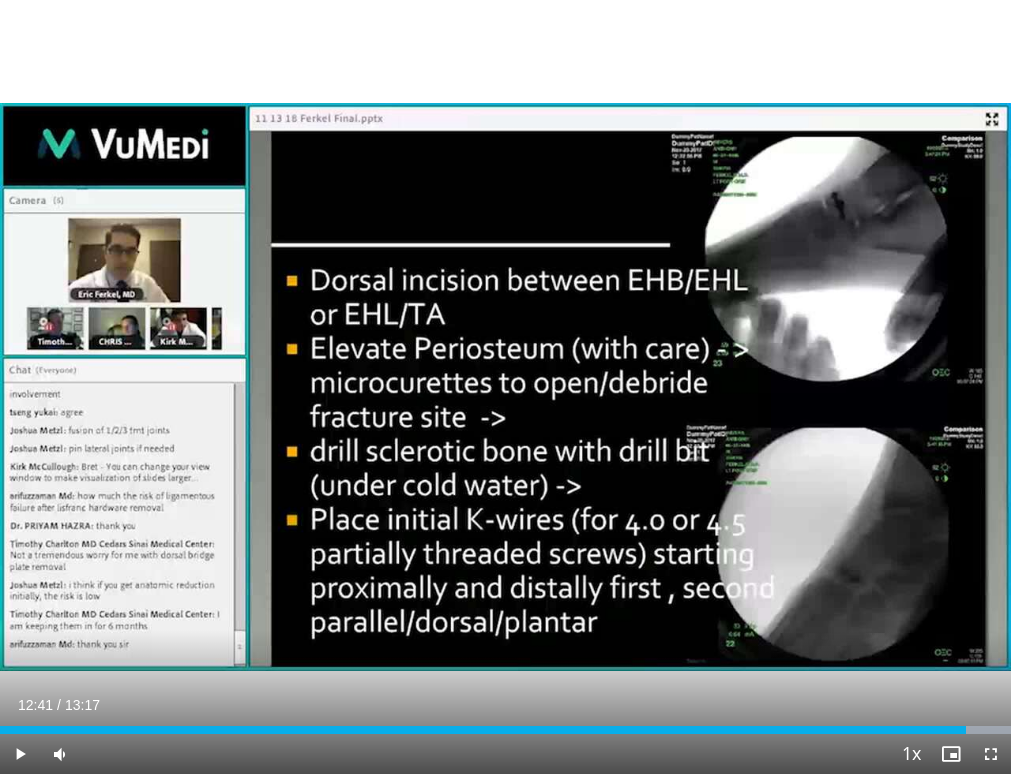 scroll, scrollTop: 0, scrollLeft: 0, axis: both 